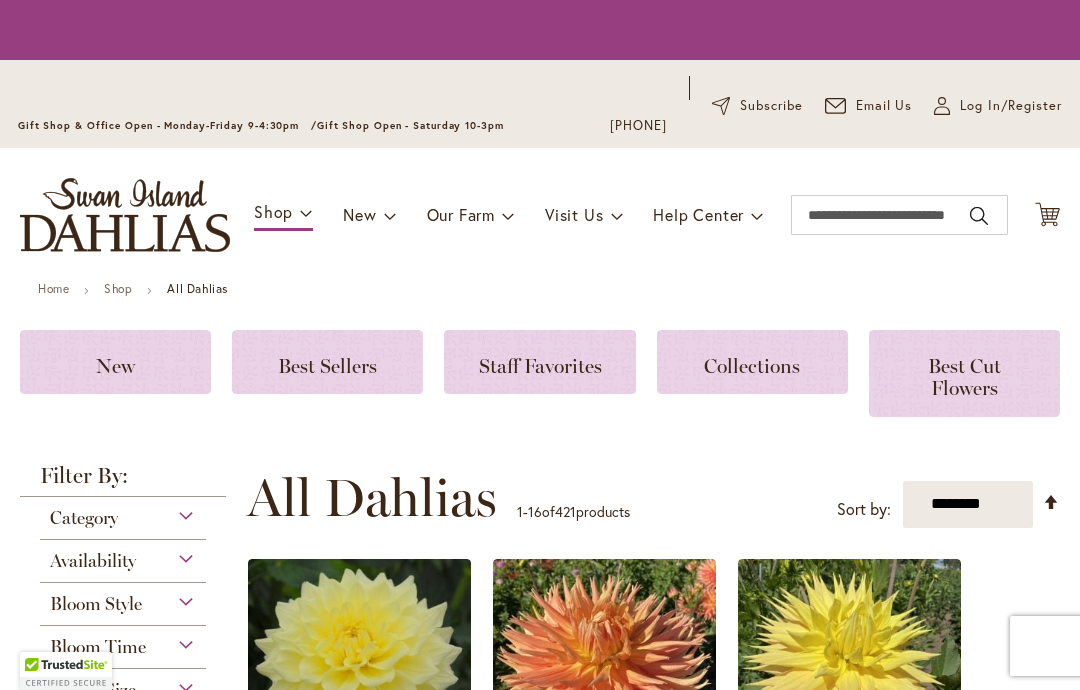 scroll, scrollTop: 0, scrollLeft: 0, axis: both 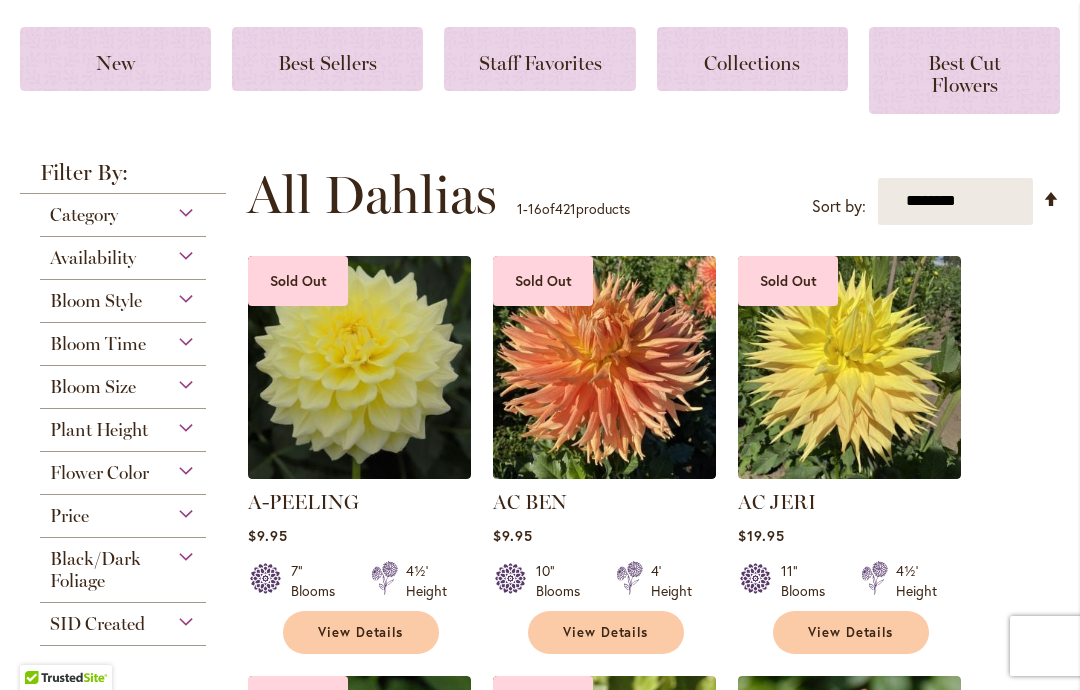 click on "Category" at bounding box center [123, 210] 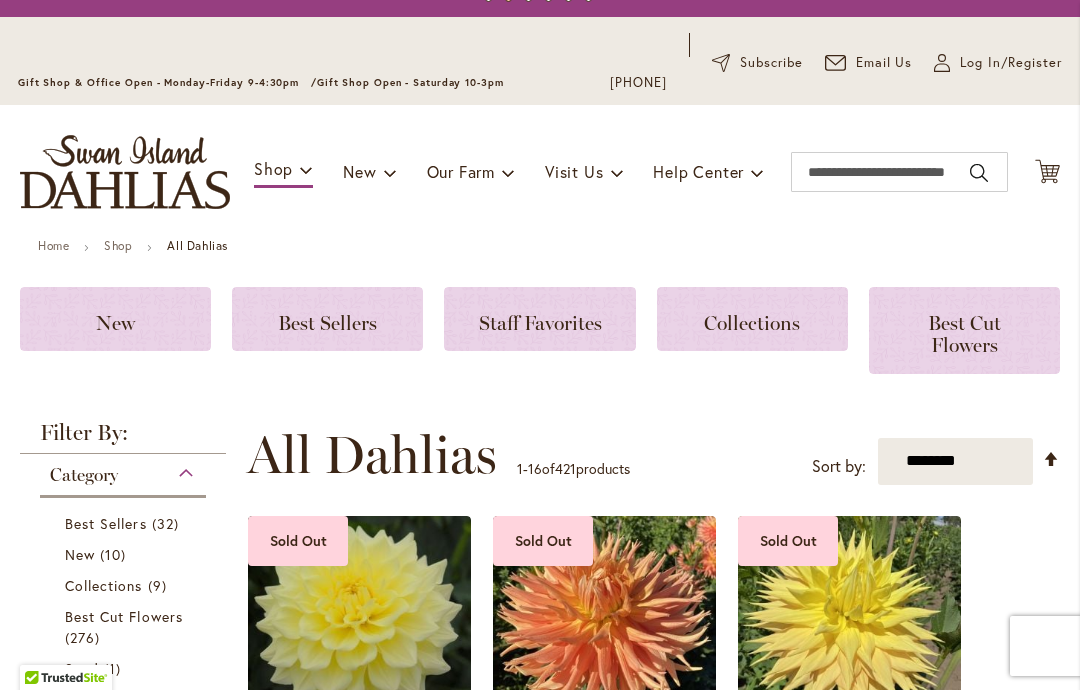 scroll, scrollTop: 85, scrollLeft: 0, axis: vertical 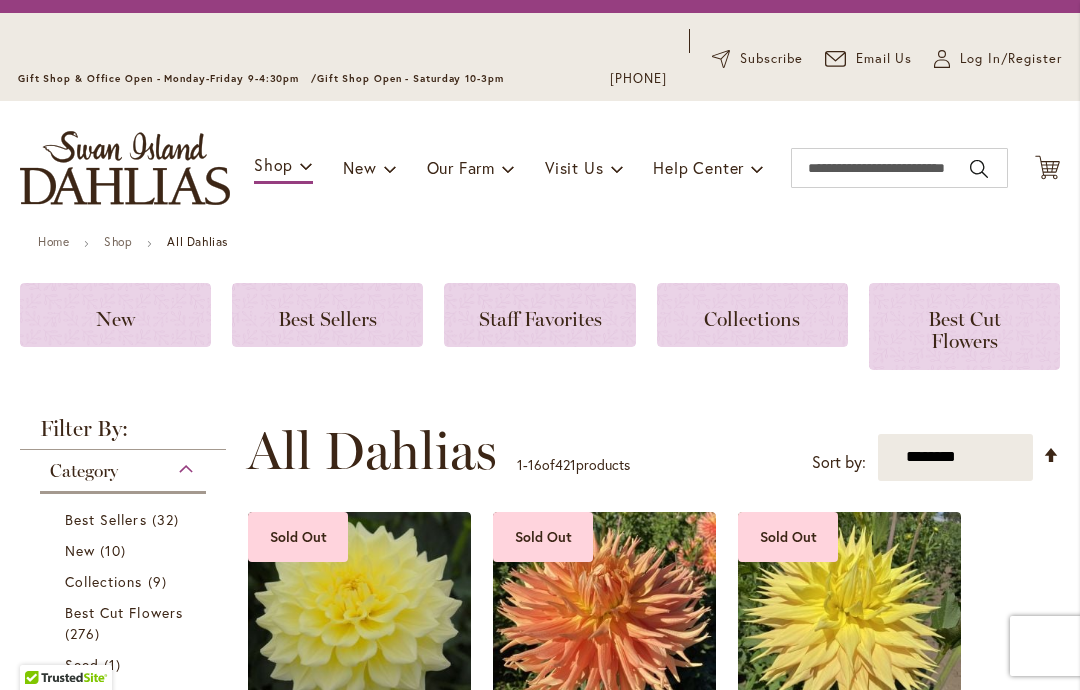 click on "Collections" 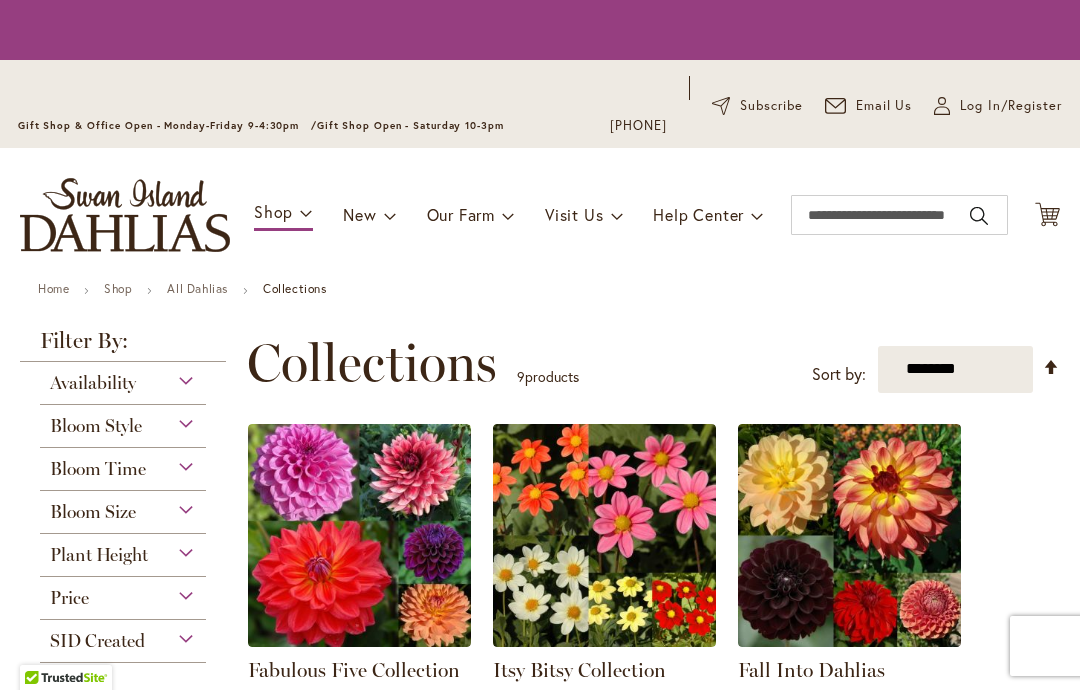 scroll, scrollTop: 0, scrollLeft: 0, axis: both 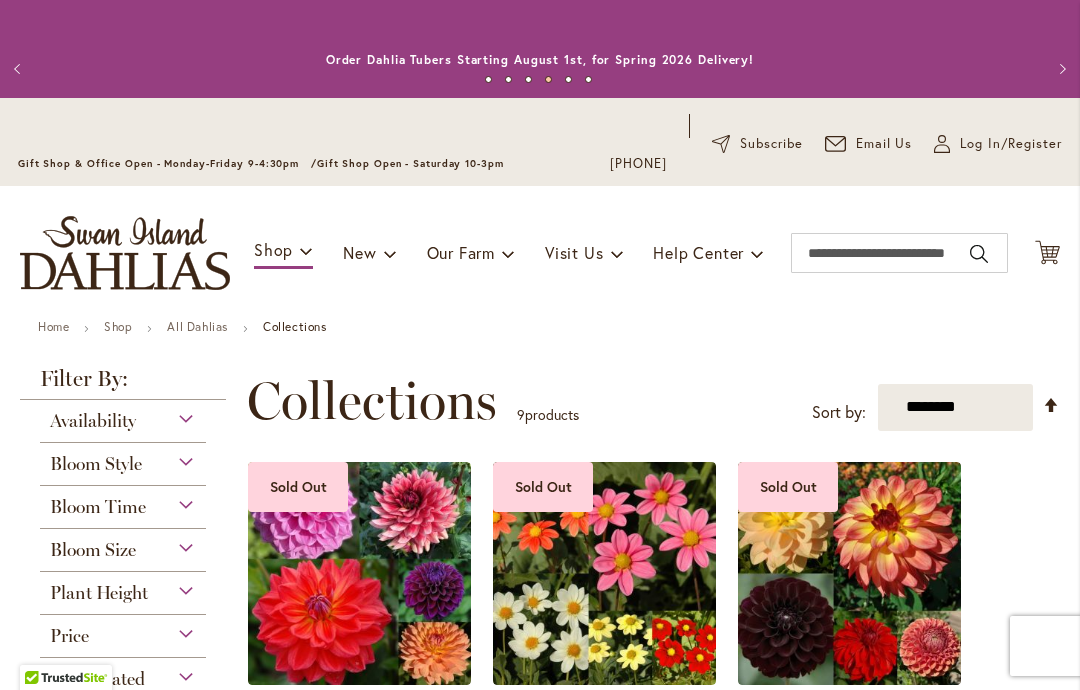 click on "Availability" at bounding box center [93, 421] 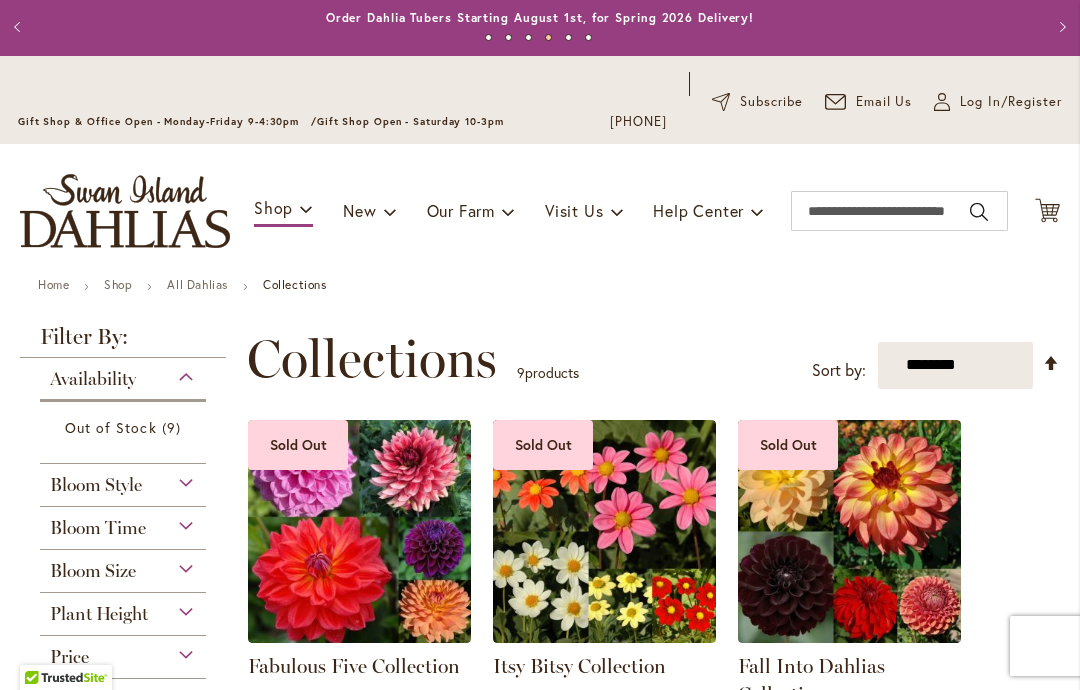 scroll, scrollTop: 37, scrollLeft: 0, axis: vertical 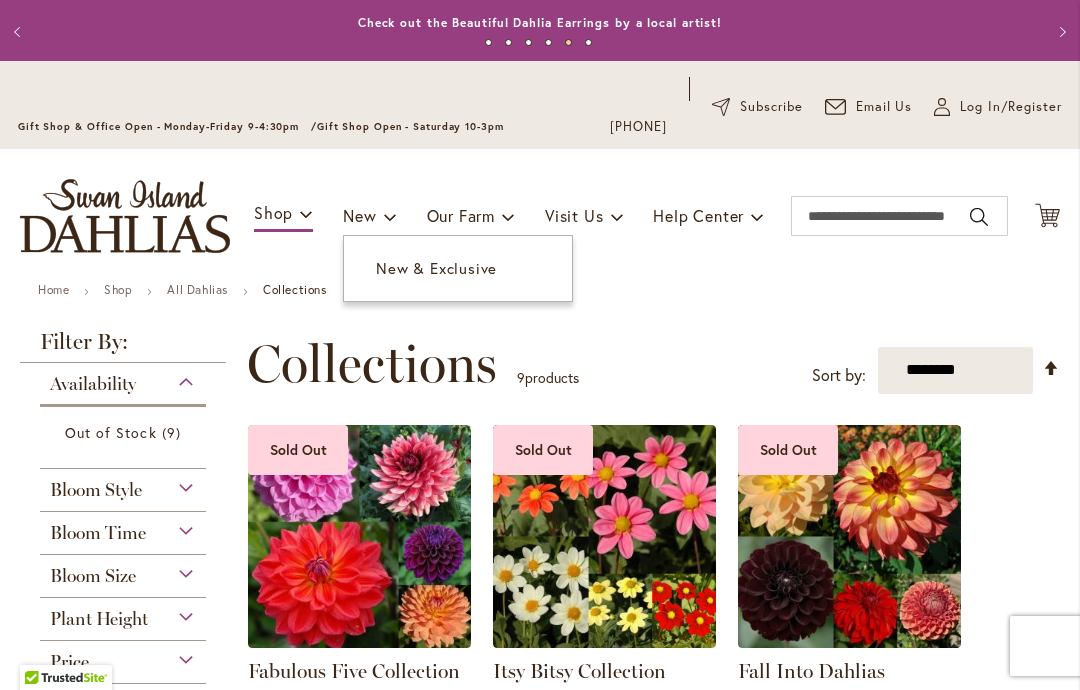 click on "New & Exclusive" at bounding box center [436, 268] 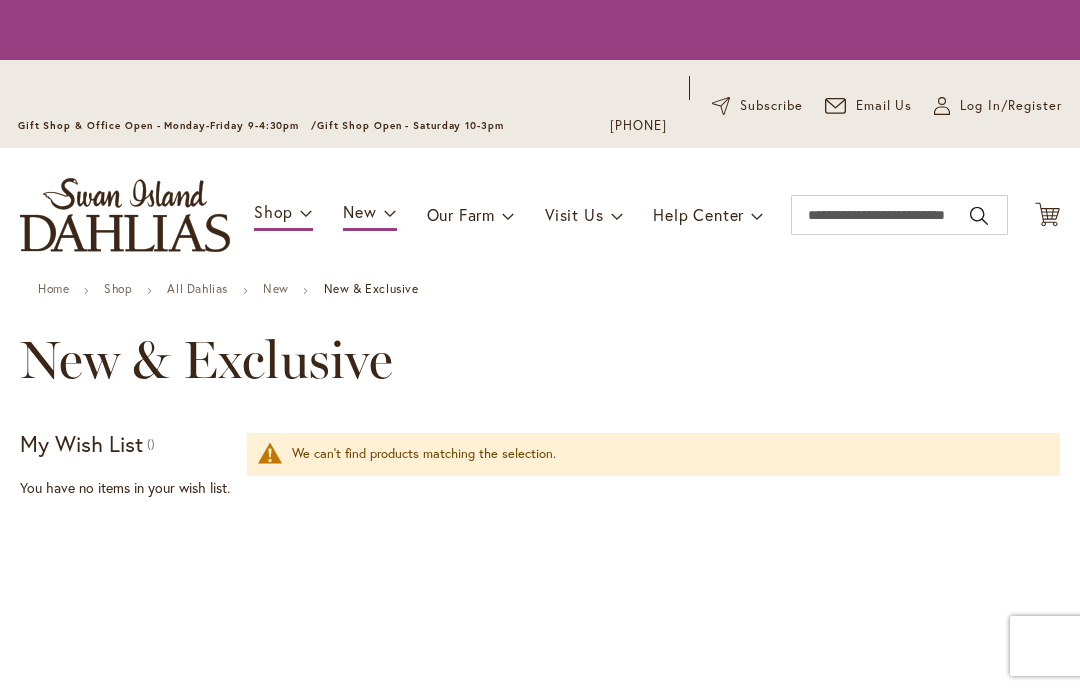 scroll, scrollTop: 0, scrollLeft: 0, axis: both 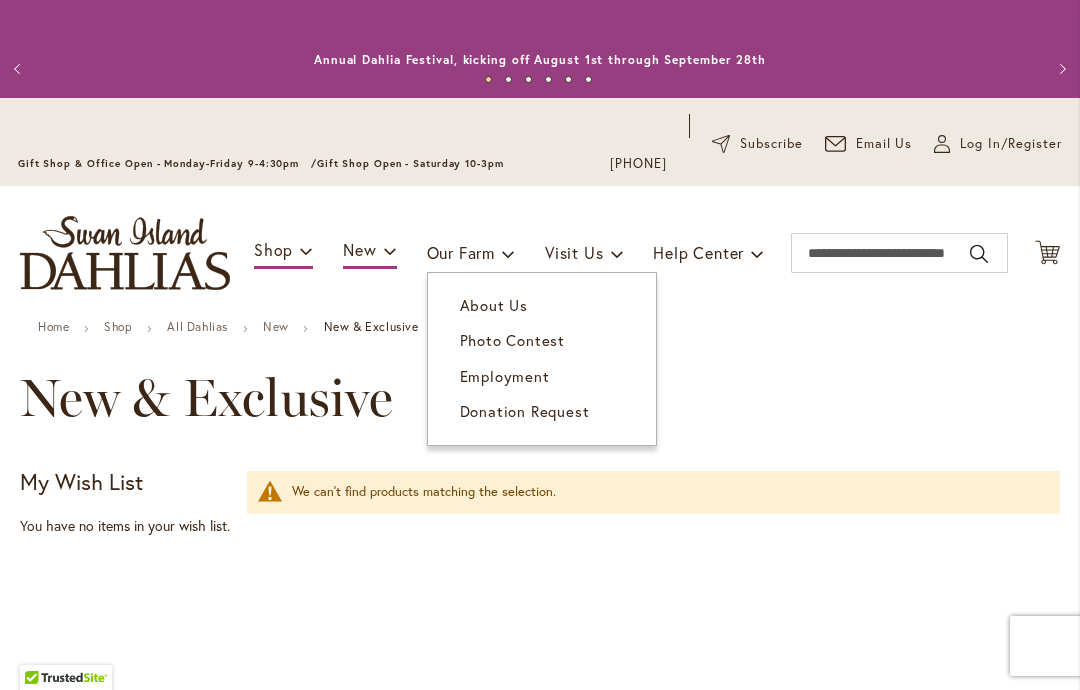 click on "New & Exclusive" at bounding box center [540, 398] 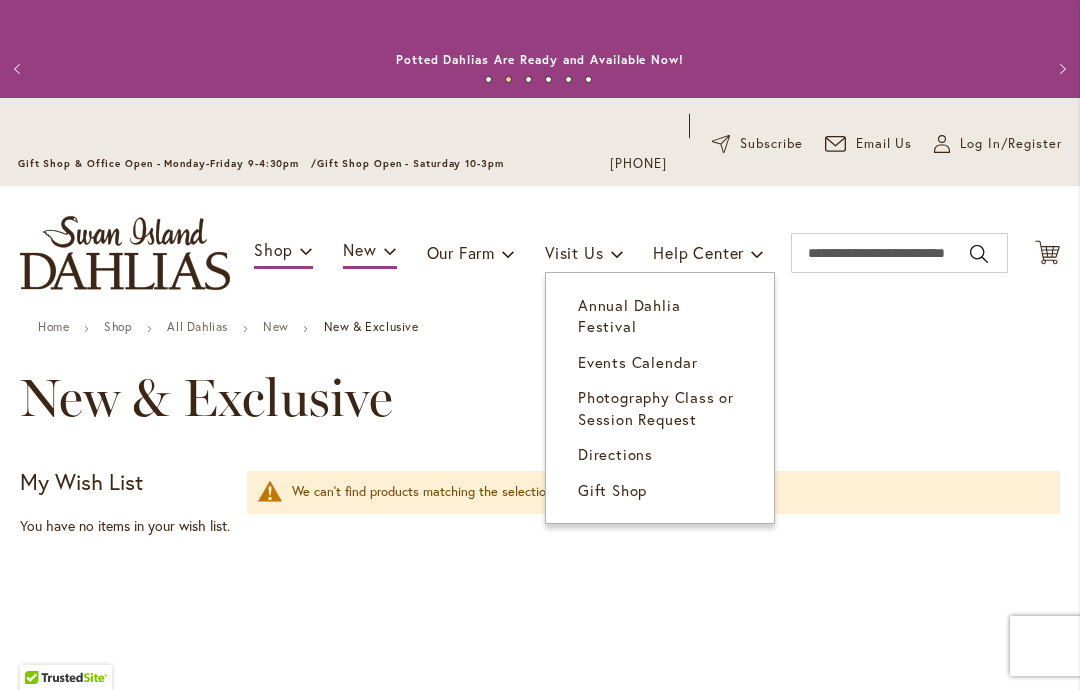 click on "New & Exclusive" at bounding box center (540, 398) 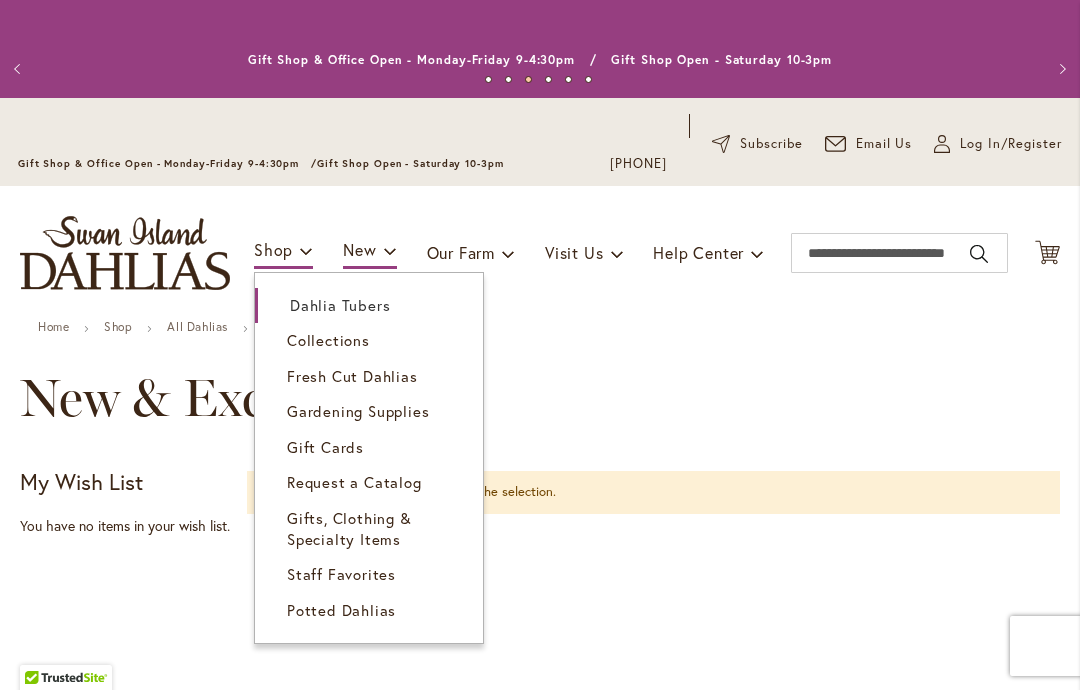 click on "Potted Dahlias" at bounding box center [341, 610] 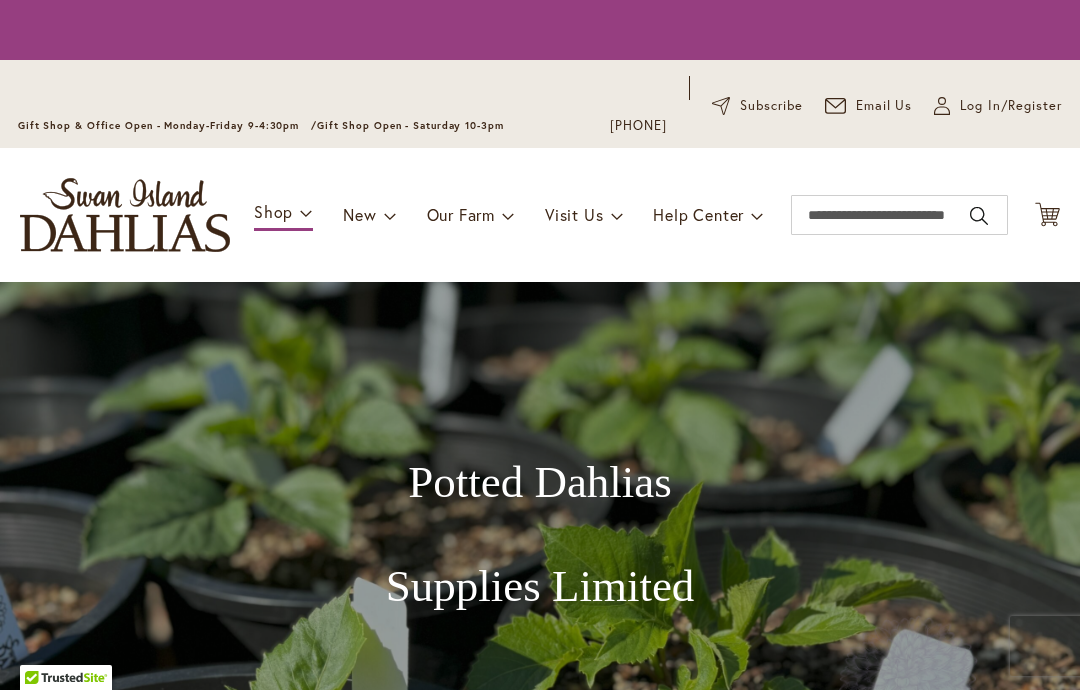scroll, scrollTop: 0, scrollLeft: 0, axis: both 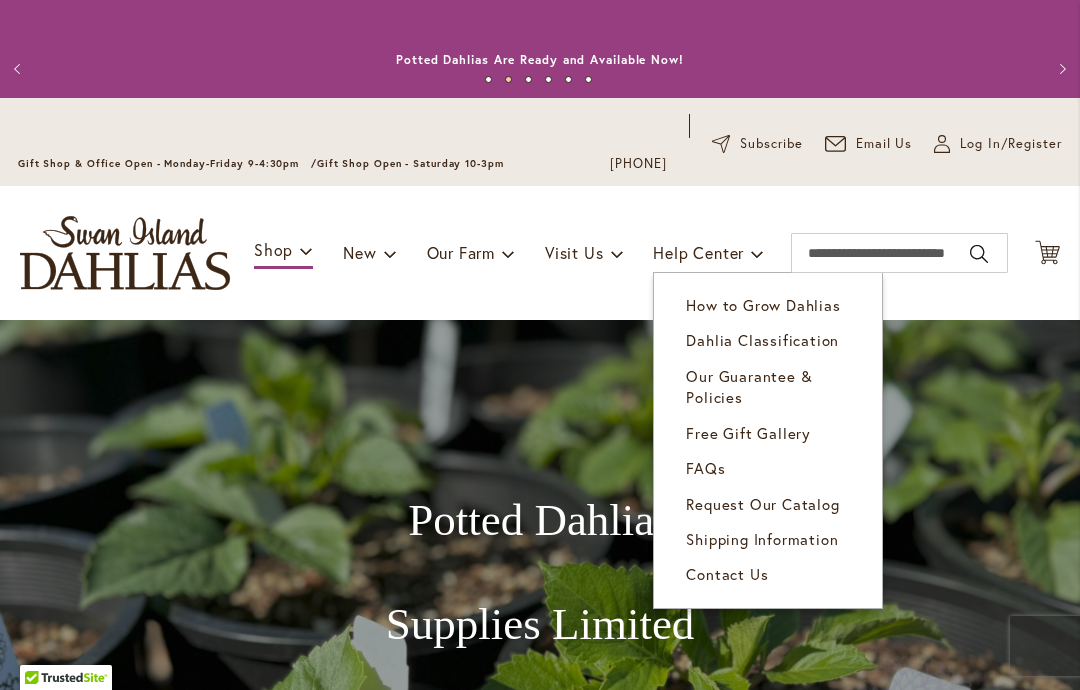 click on "Request Our Catalog" at bounding box center [762, 504] 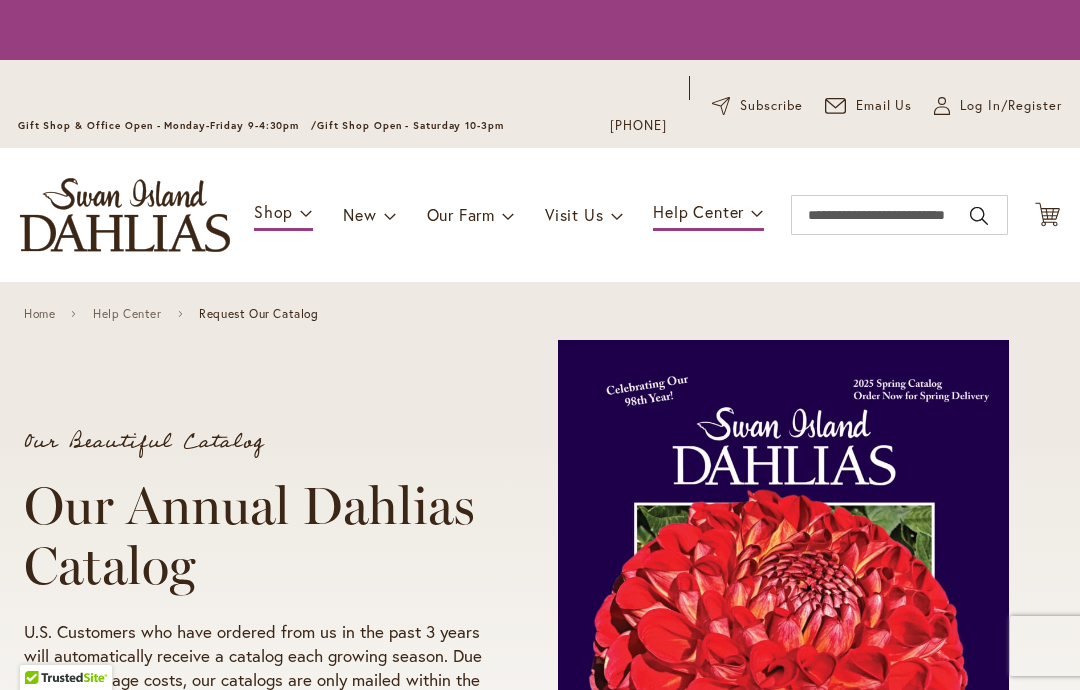 scroll, scrollTop: 0, scrollLeft: 0, axis: both 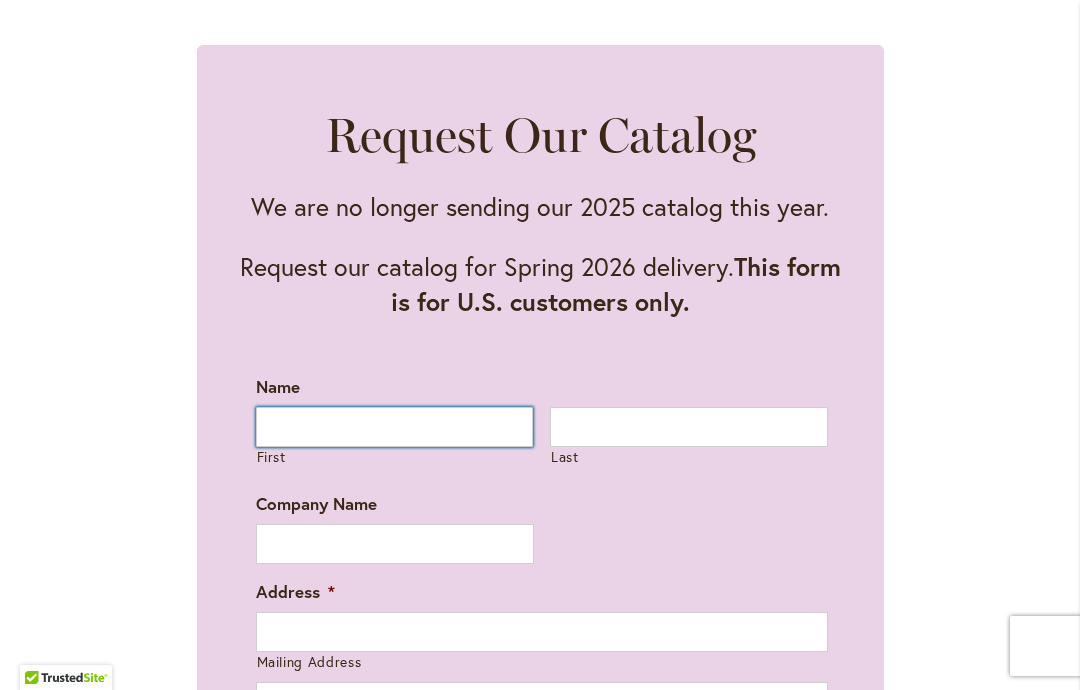 click on "First" at bounding box center (395, 427) 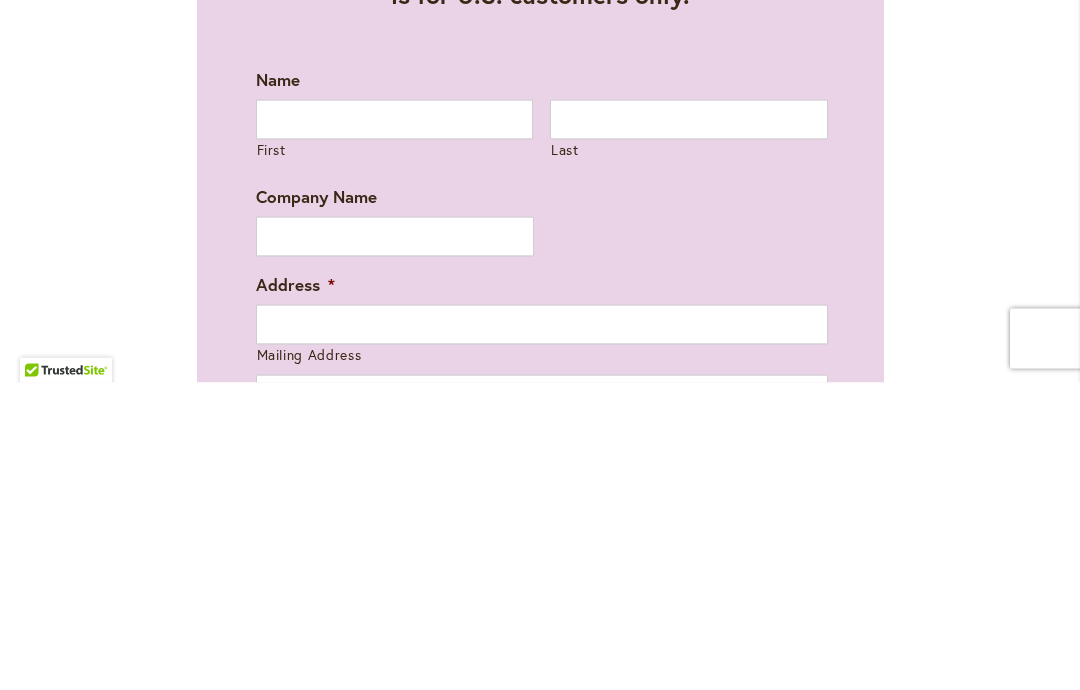 type on "*******" 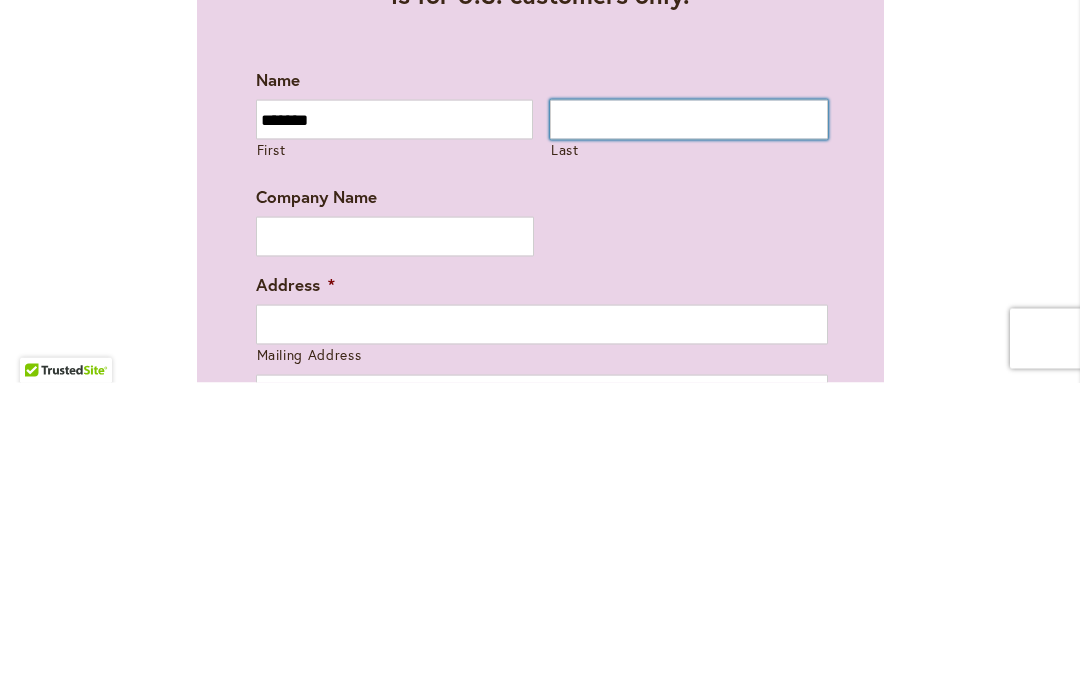 type on "******" 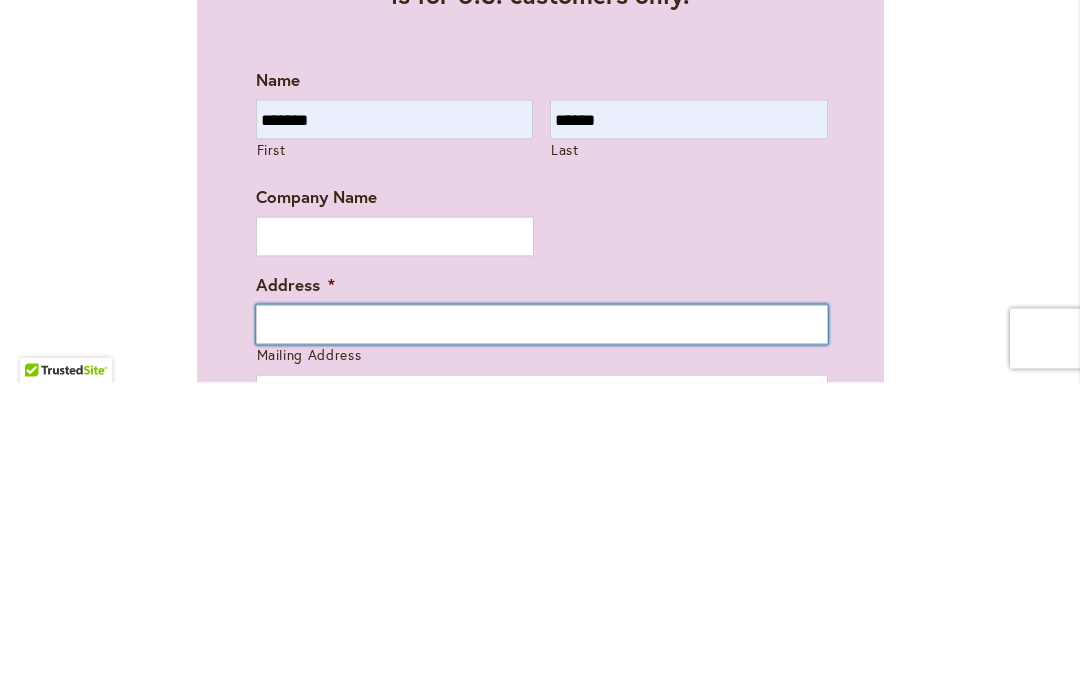 type on "**********" 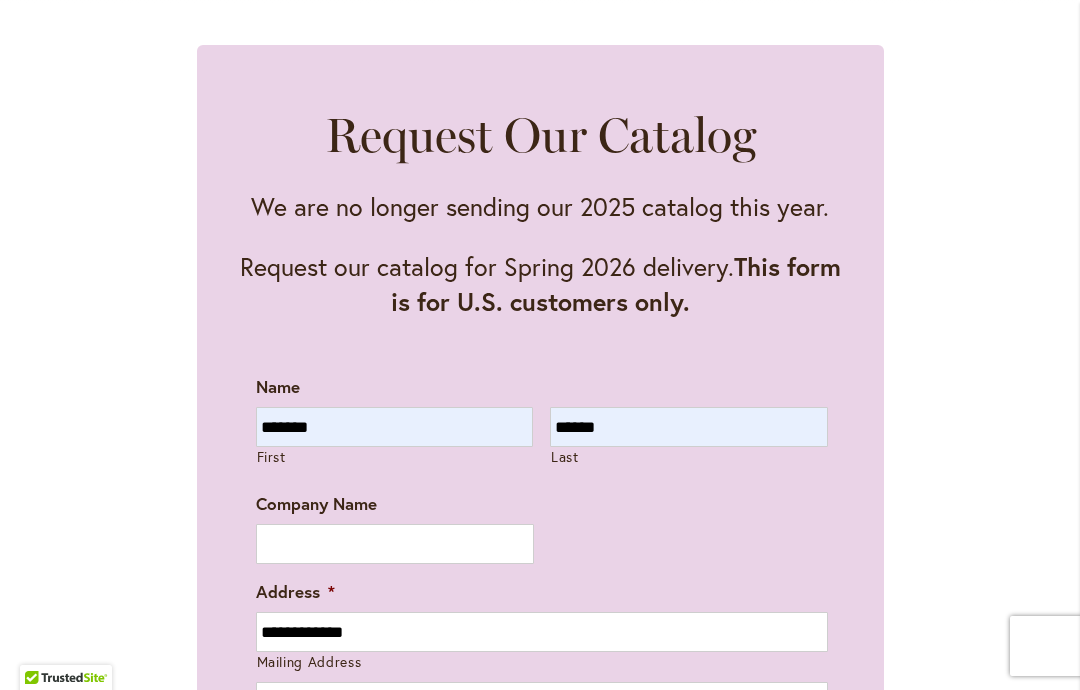 type on "*****" 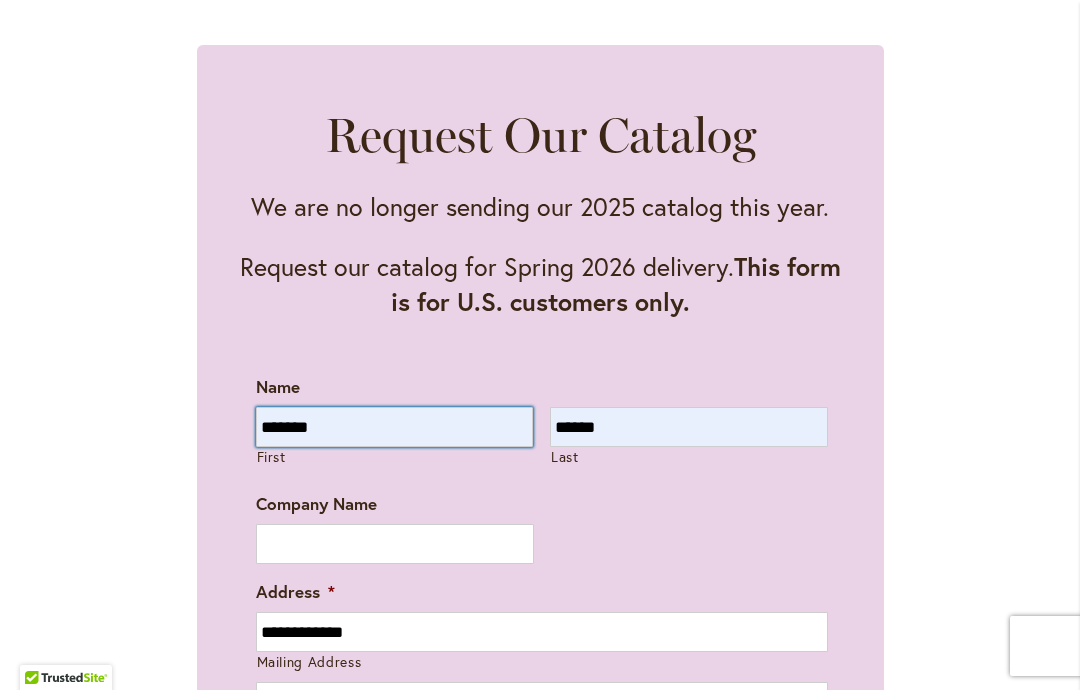 type on "**********" 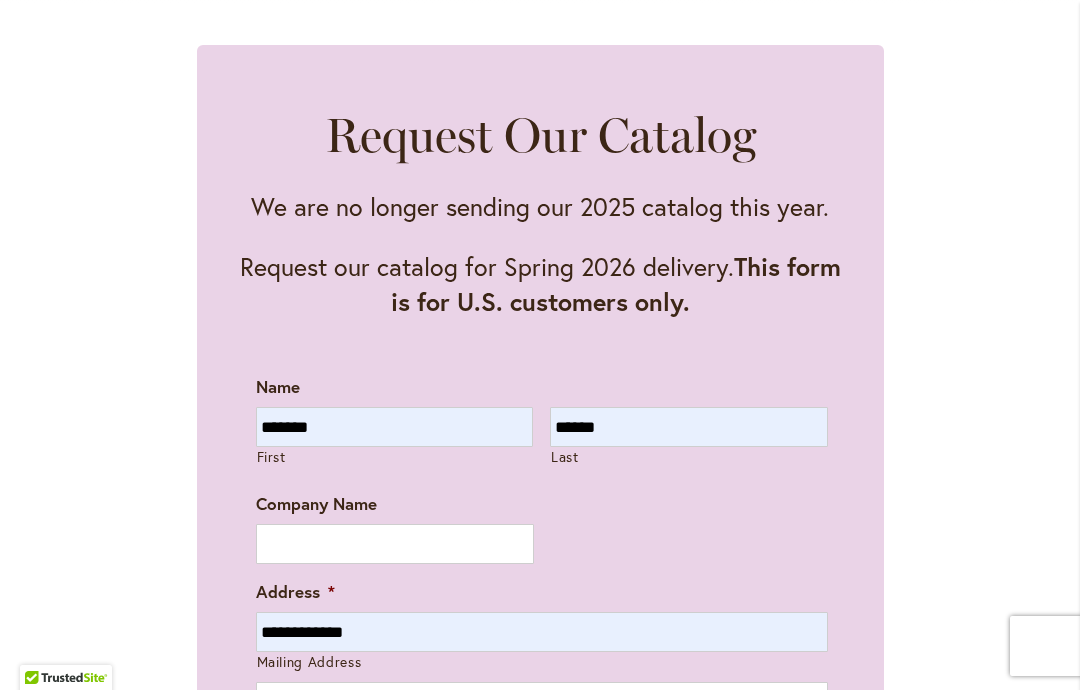 type on "**********" 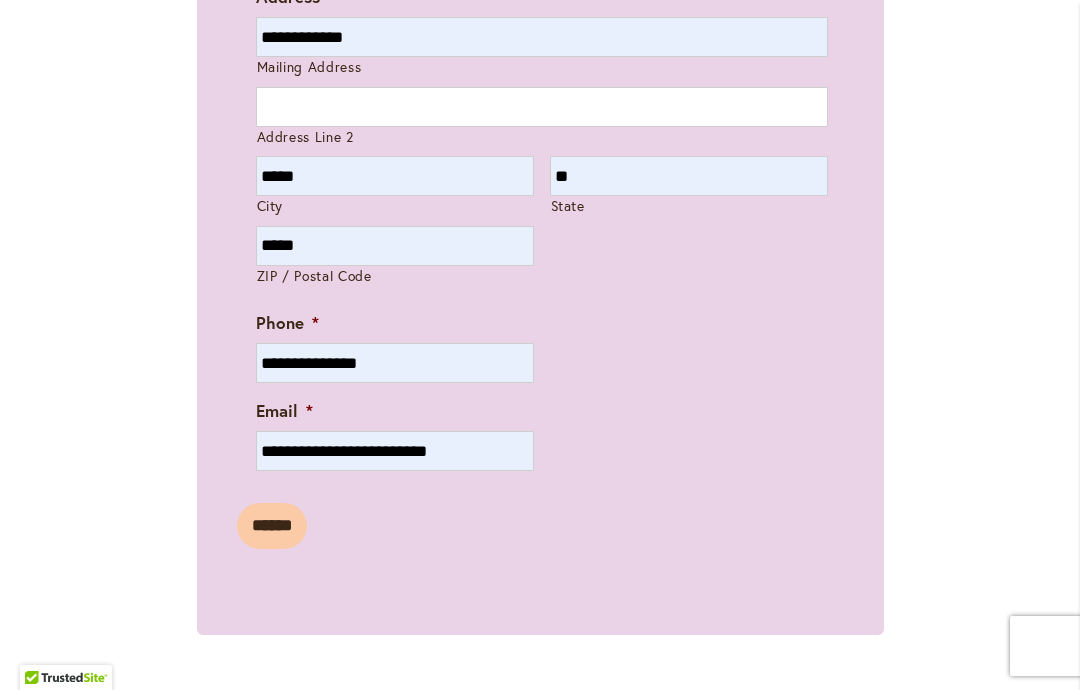 scroll, scrollTop: 1669, scrollLeft: 0, axis: vertical 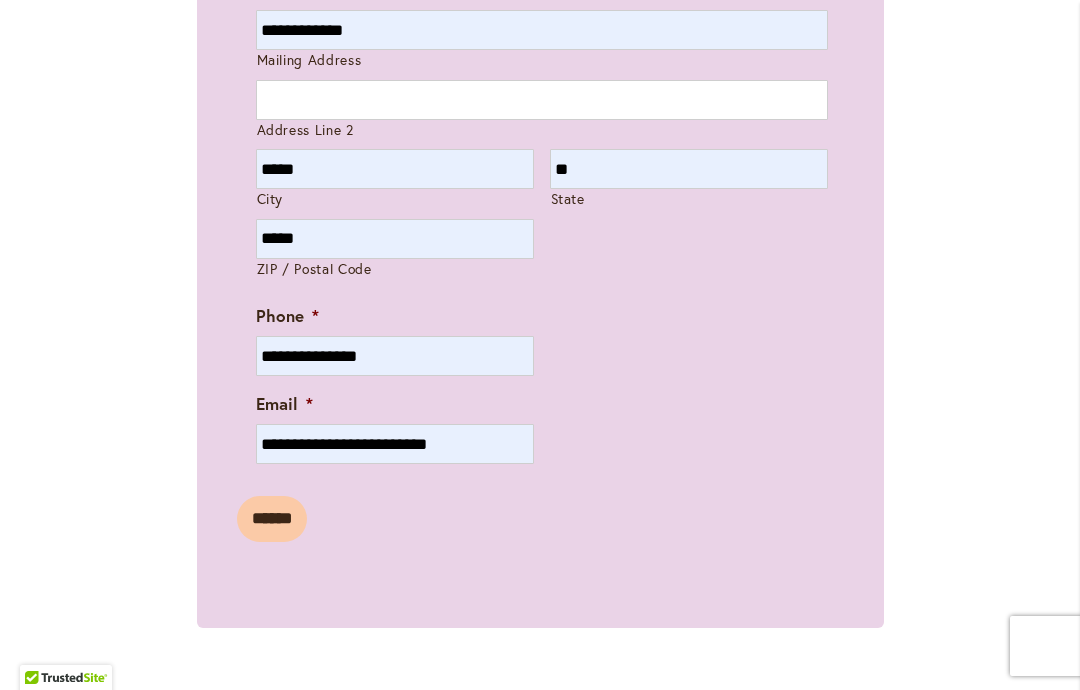 click on "******" at bounding box center (272, 519) 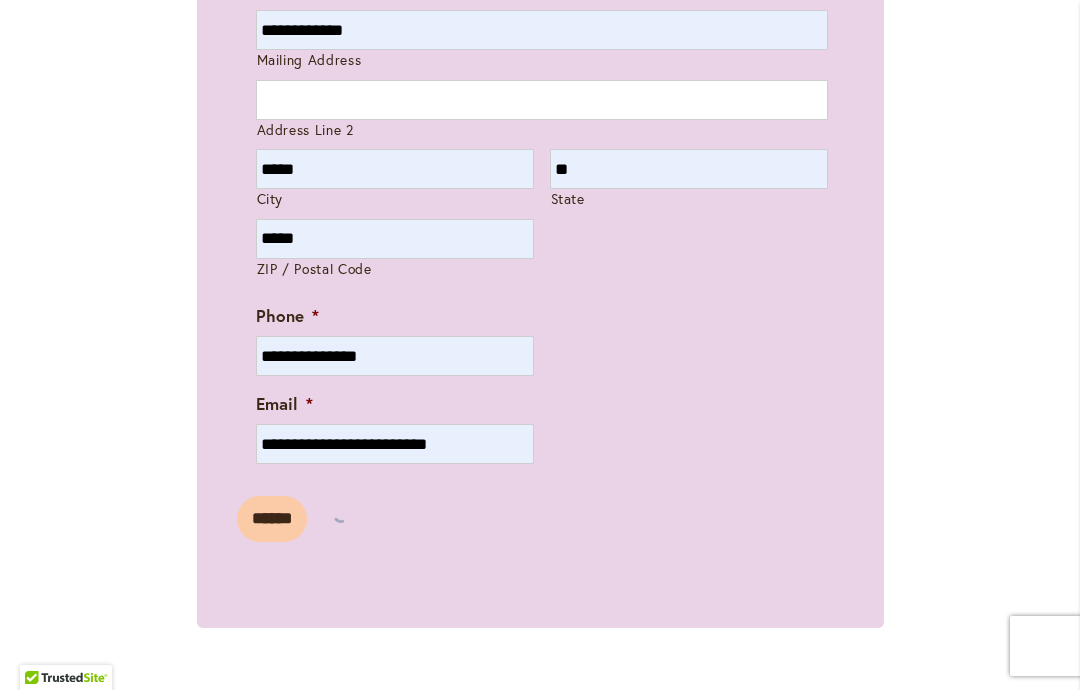 scroll, scrollTop: 0, scrollLeft: 0, axis: both 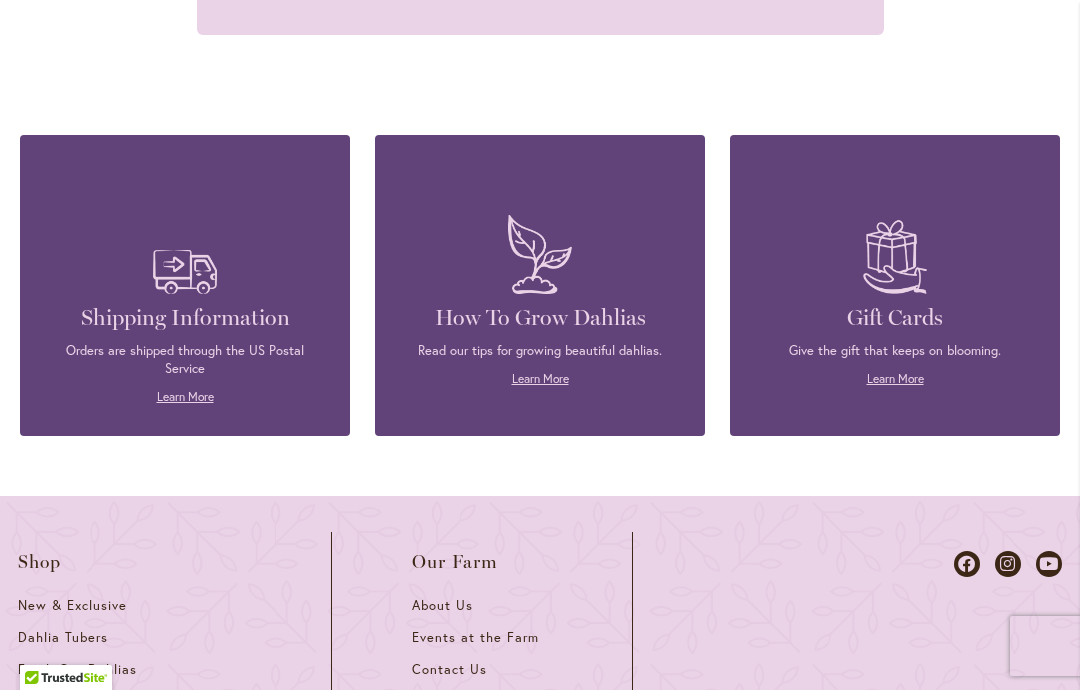 click on "Learn More" at bounding box center [185, 396] 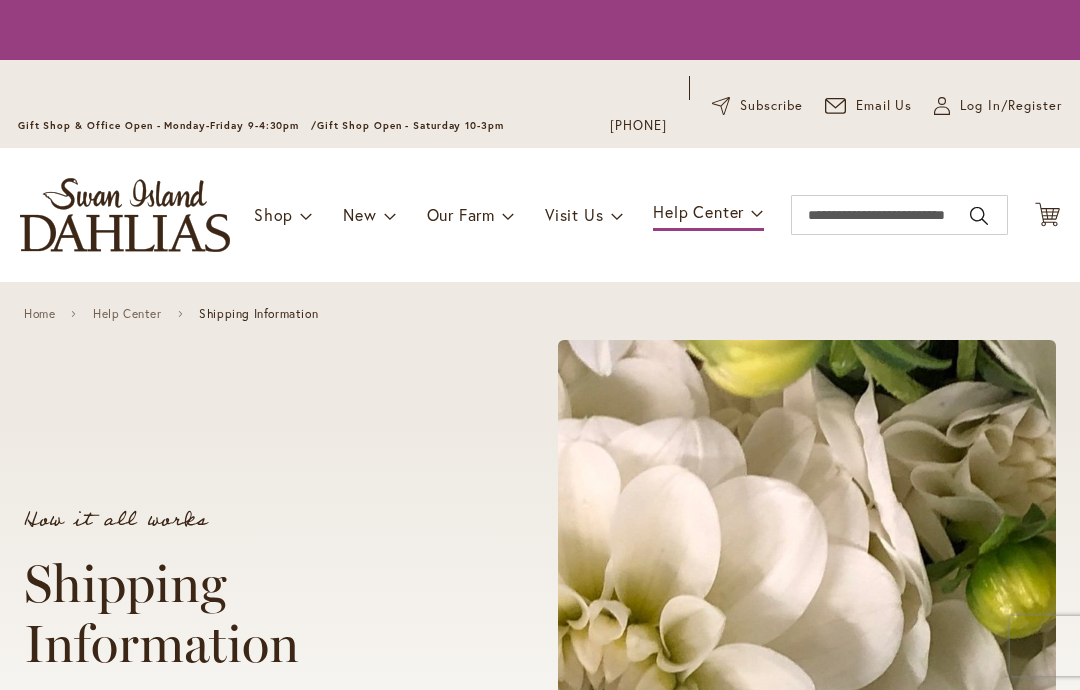scroll, scrollTop: 0, scrollLeft: 0, axis: both 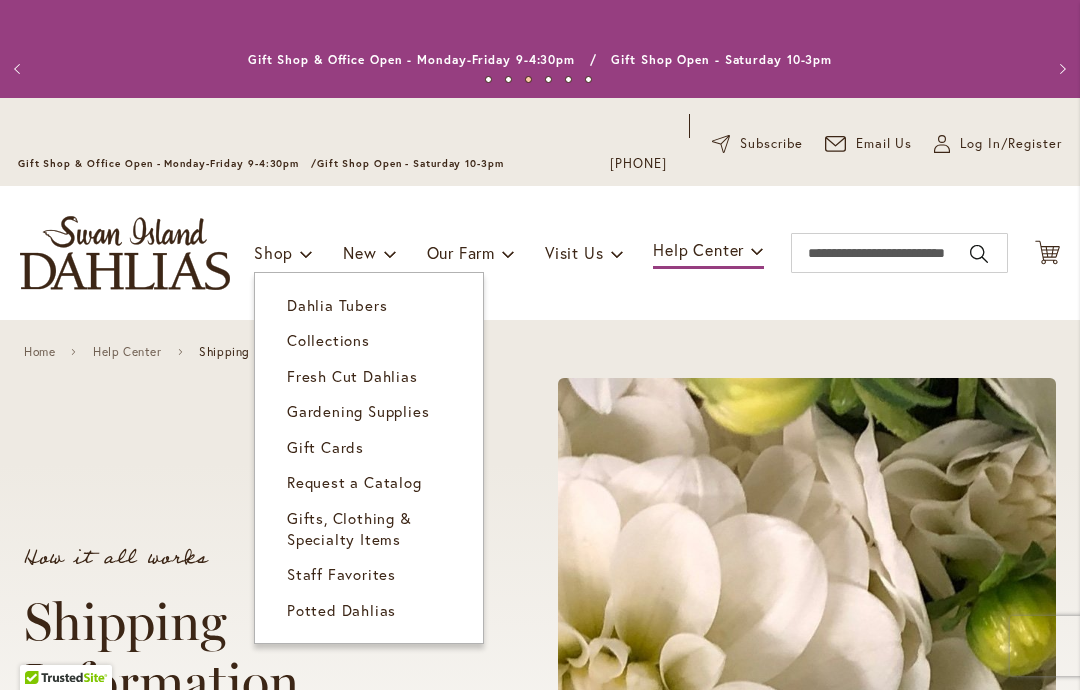 click on "Gardening Supplies" at bounding box center (369, 411) 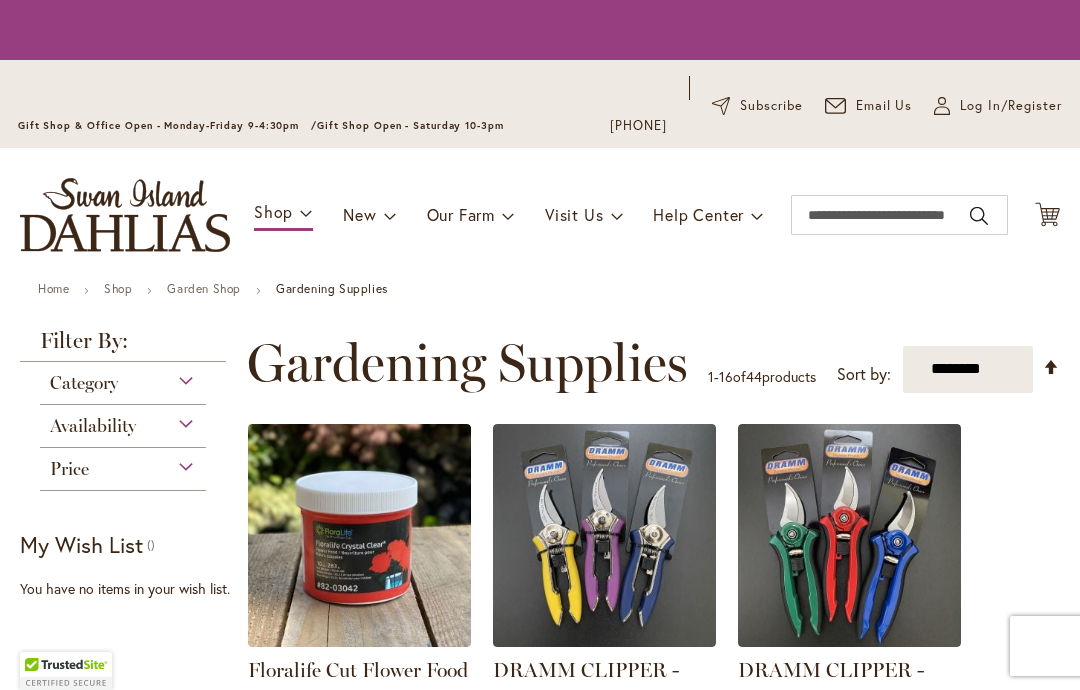 scroll, scrollTop: 0, scrollLeft: 0, axis: both 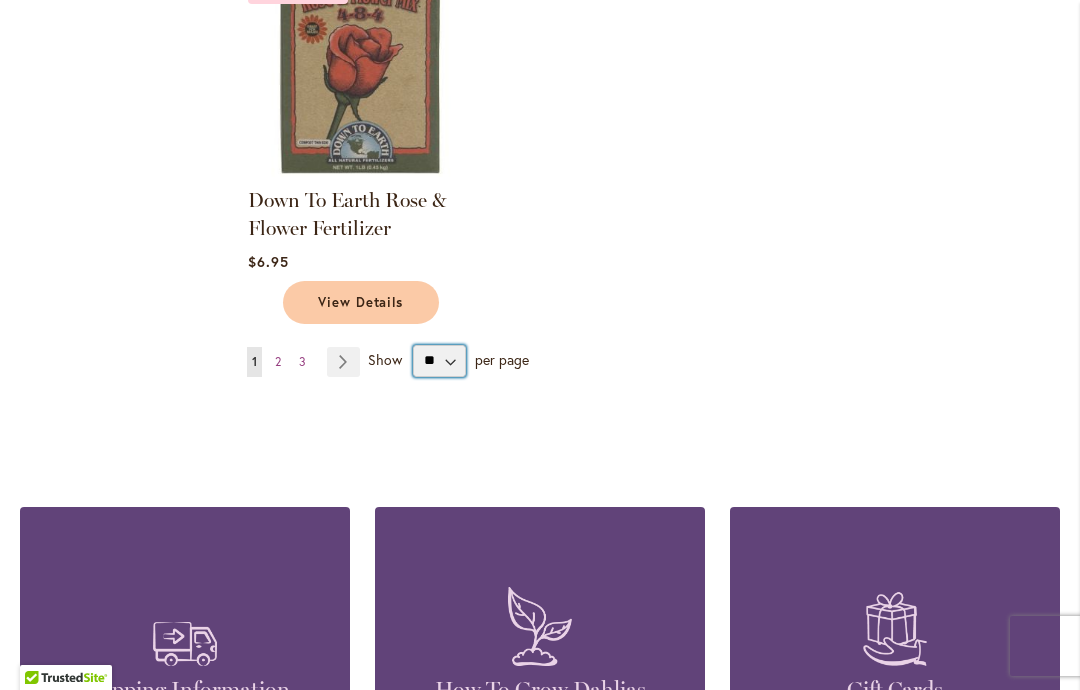 click on "**
**
**
**" at bounding box center [439, 361] 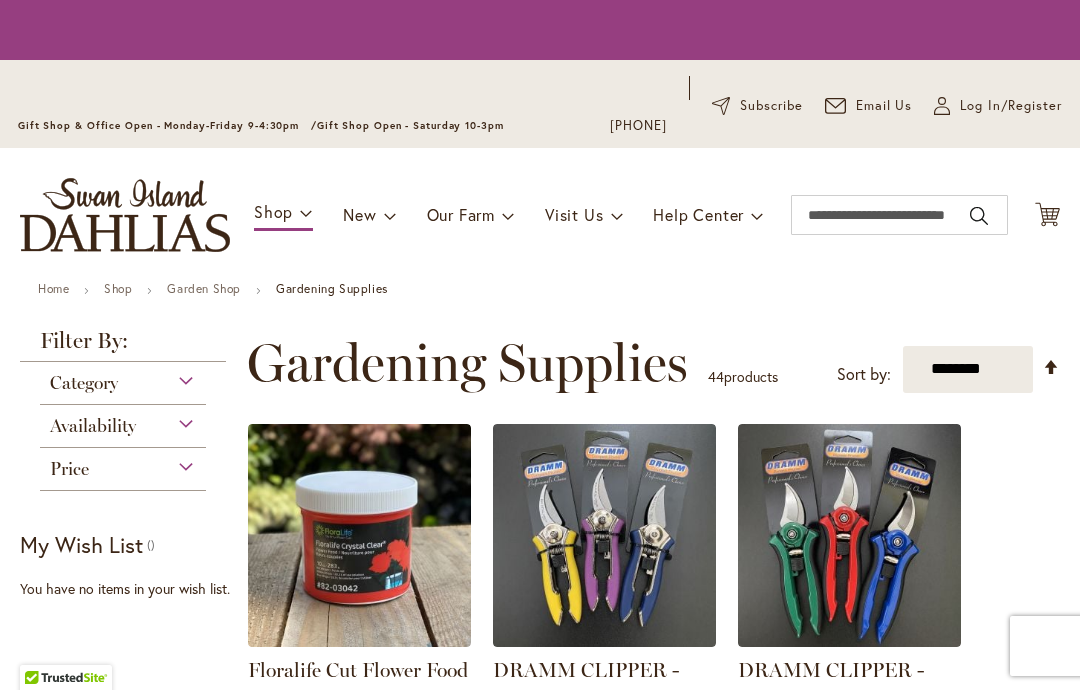 scroll, scrollTop: 0, scrollLeft: 0, axis: both 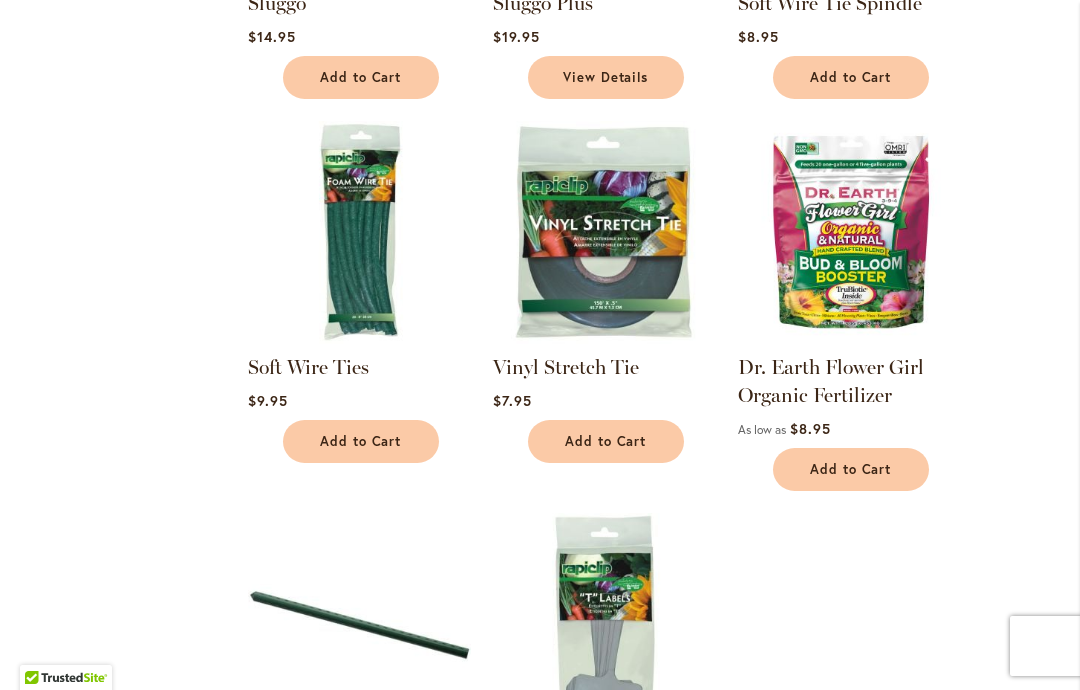 click at bounding box center [849, 232] 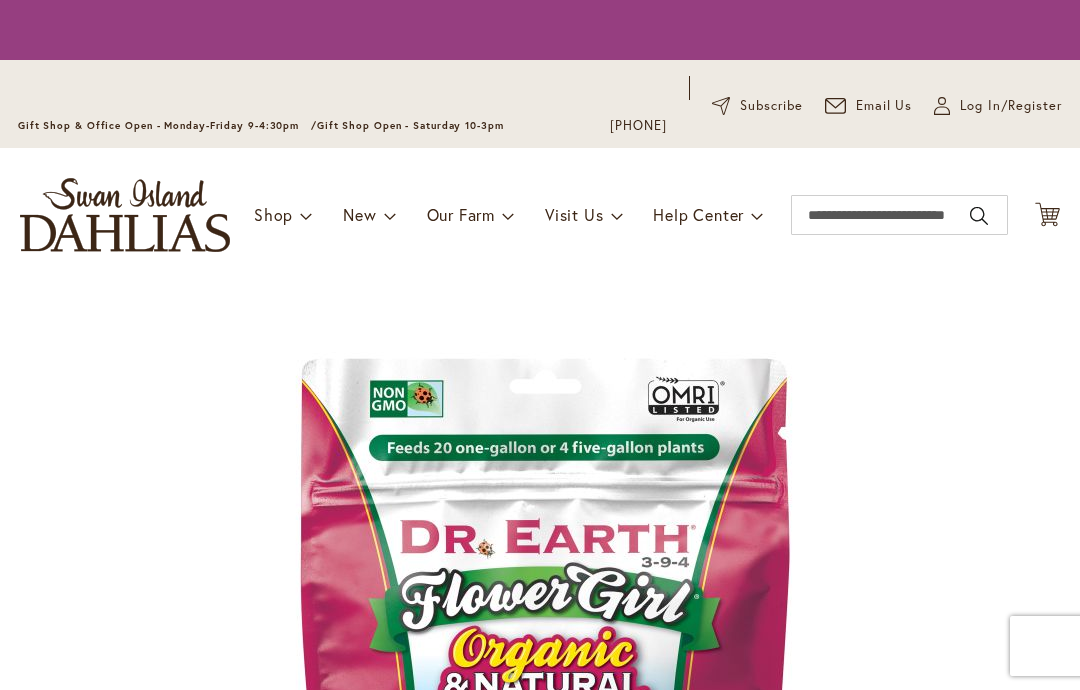 scroll, scrollTop: 0, scrollLeft: 0, axis: both 